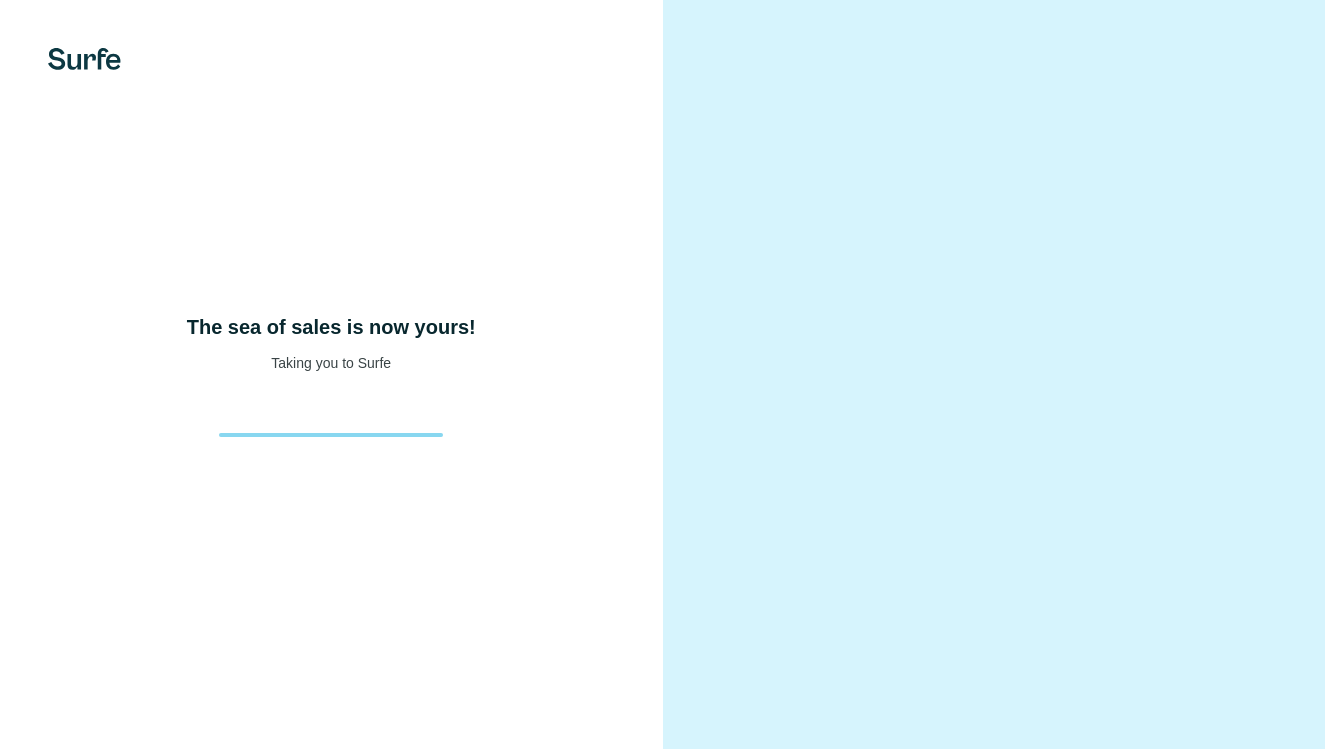 scroll, scrollTop: 0, scrollLeft: 0, axis: both 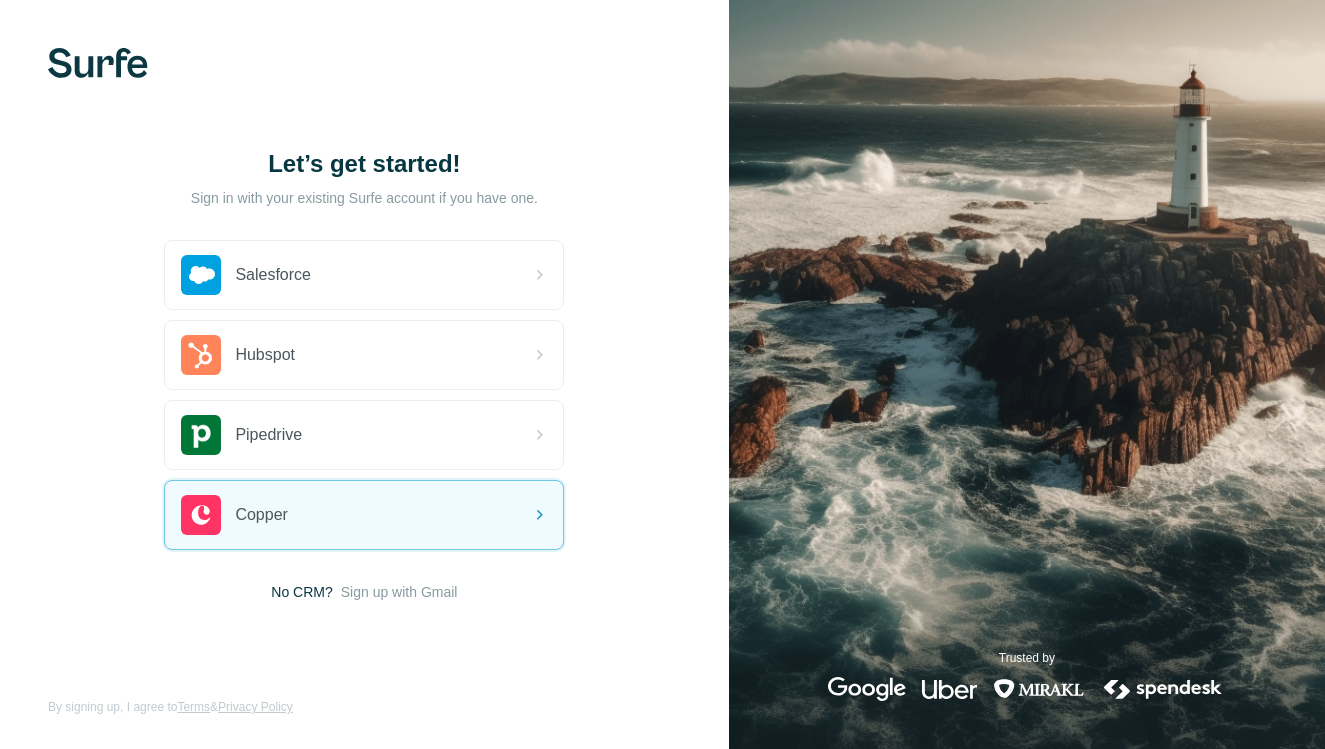 click on "Let’s get started! Sign in with your existing Surfe account if you have one. Salesforce Hubspot Pipedrive Copper No CRM? Sign up with Gmail By signing up, I agree to  Terms  &  Privacy Policy" at bounding box center (364, 374) 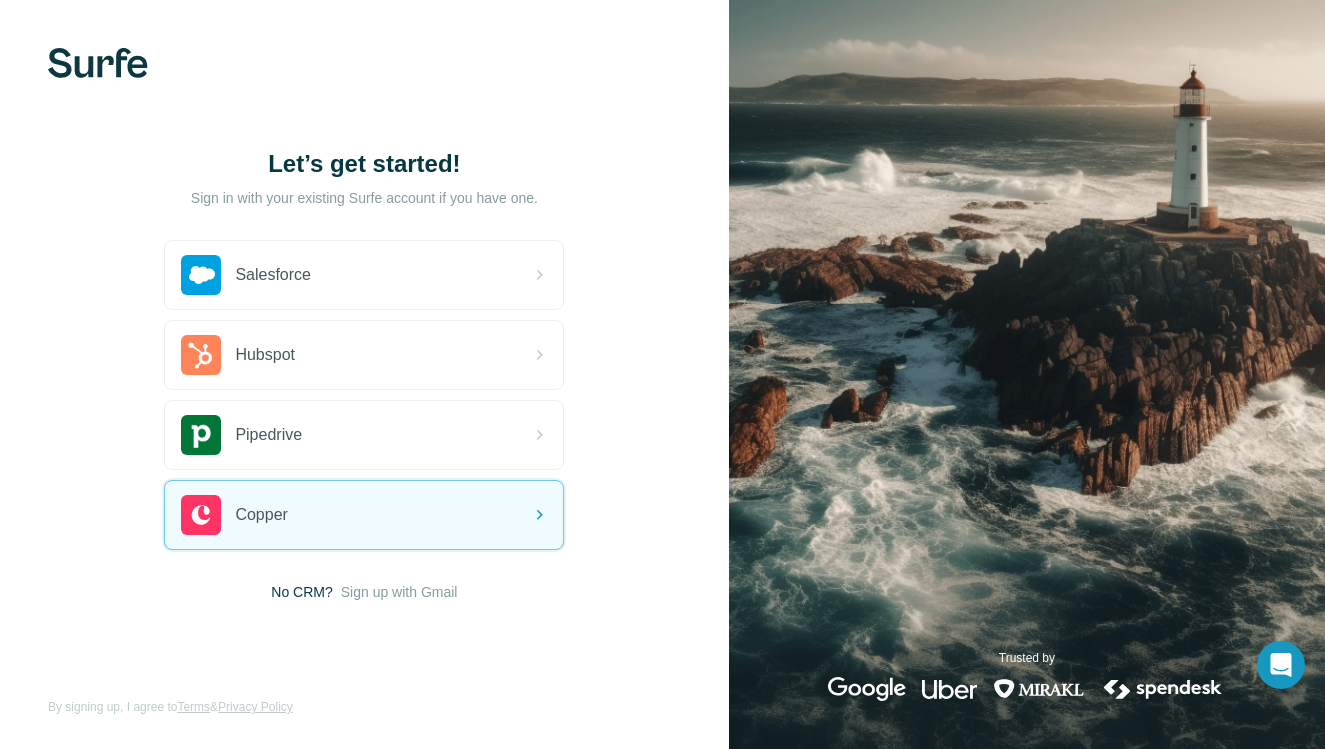 click at bounding box center (98, 63) 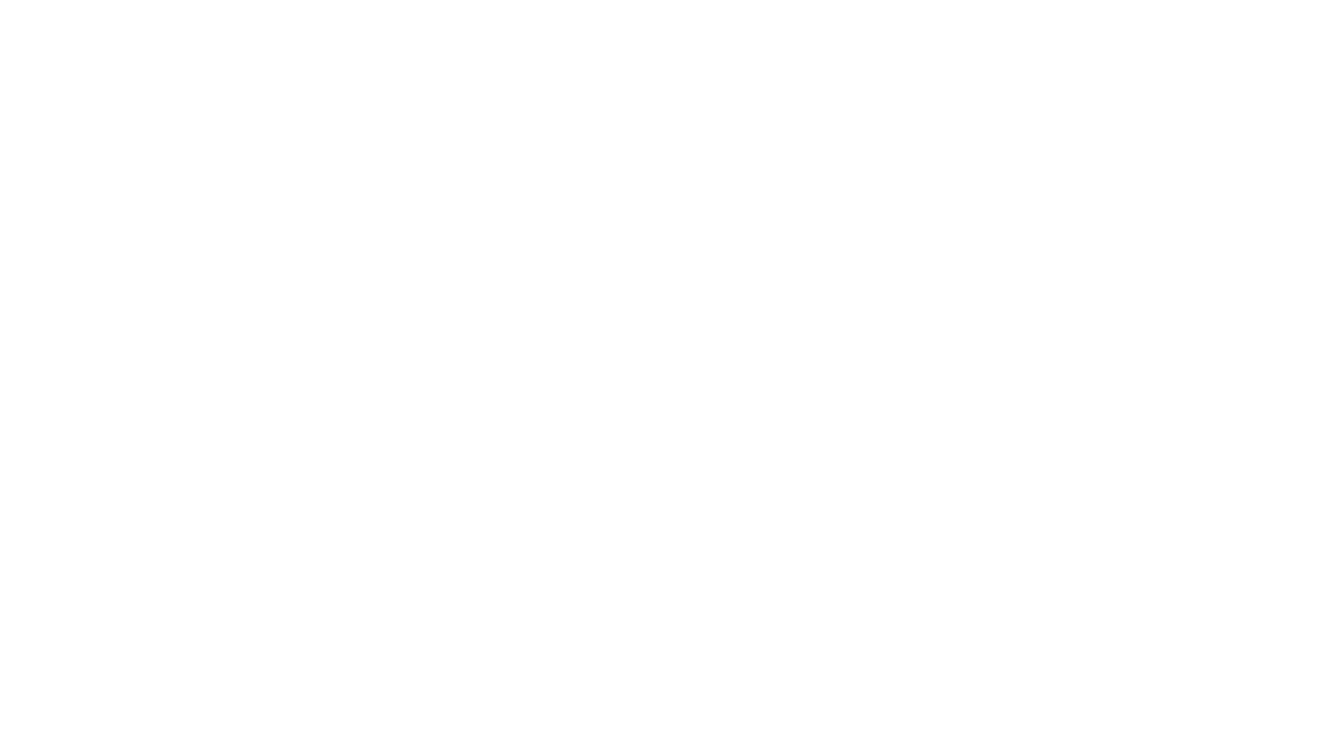 scroll, scrollTop: 0, scrollLeft: 0, axis: both 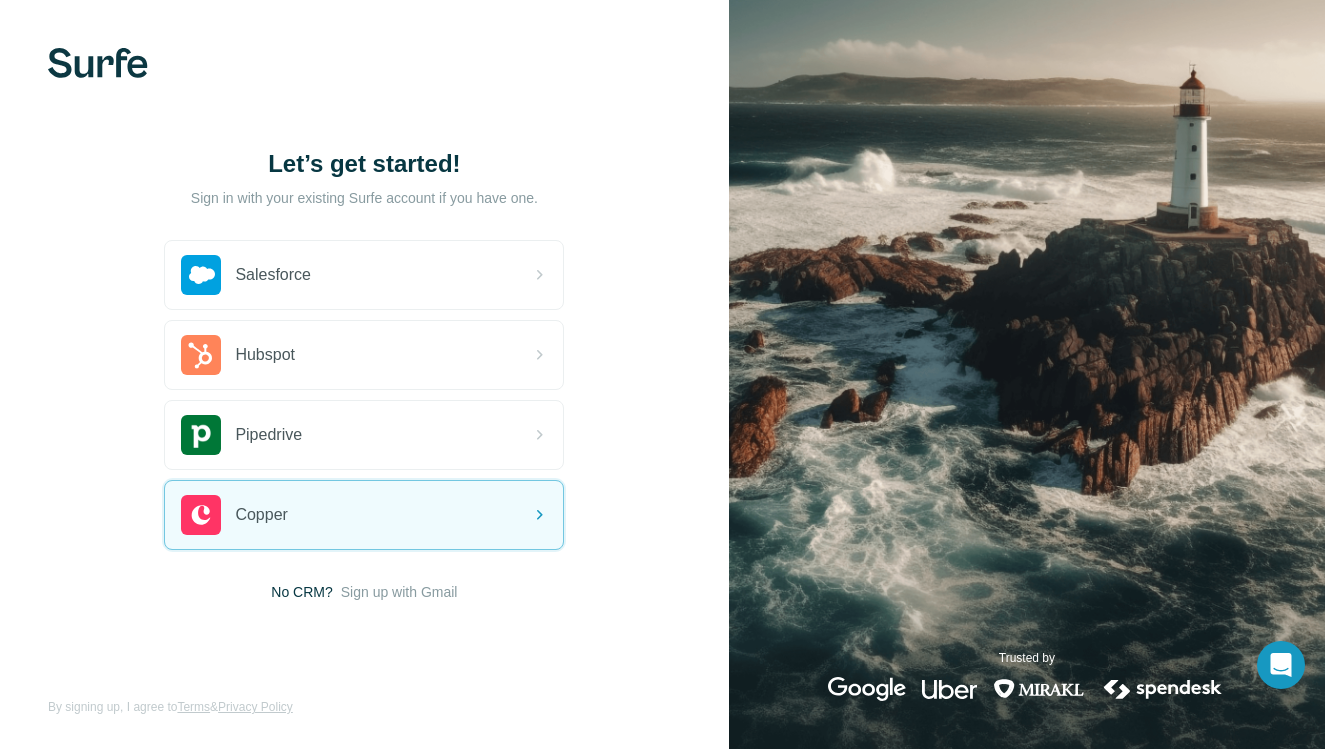 click on "Let’s get started!" at bounding box center [364, 164] 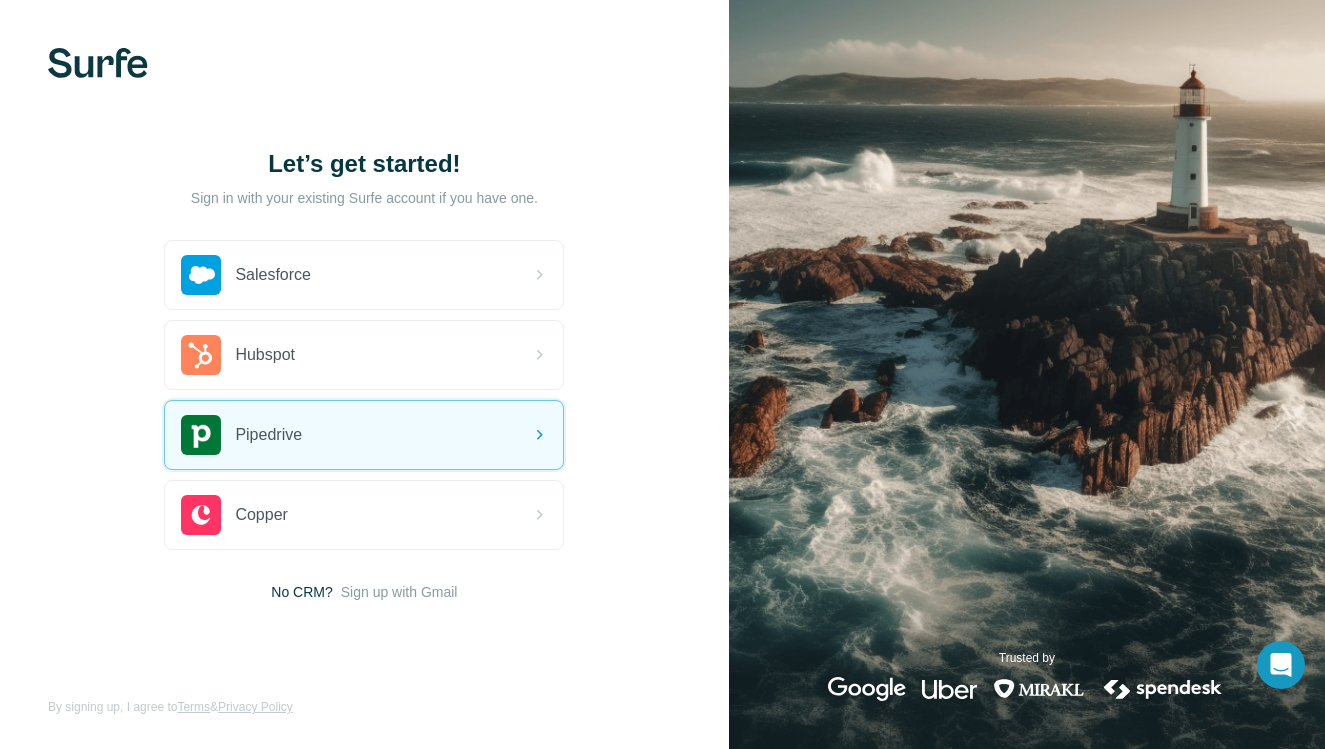 click on "Let’s get started! Sign in with your existing Surfe account if you have one. Salesforce Hubspot Pipedrive Copper No CRM? Sign up with Gmail By signing up, I agree to  Terms  &  Privacy Policy" at bounding box center [364, 374] 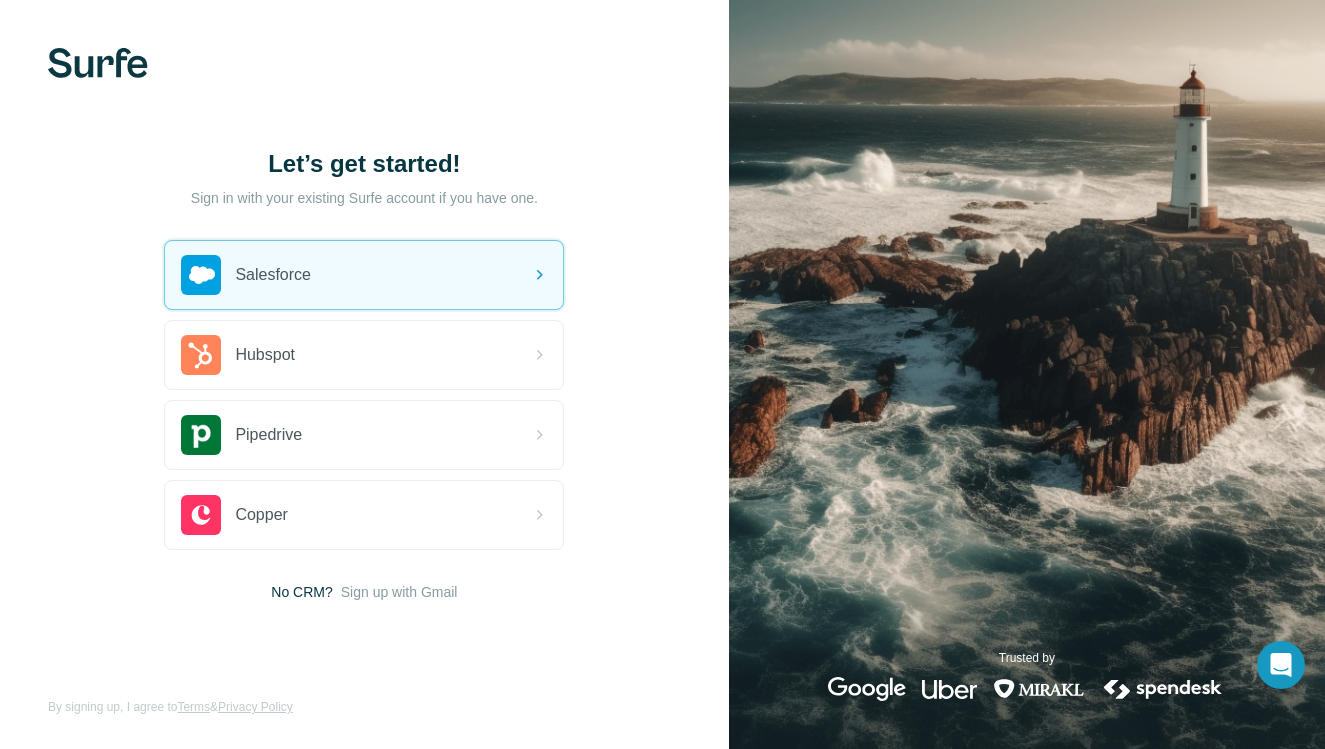 click on "Let’s get started! Sign in with your existing Surfe account if you have one. Salesforce Hubspot Pipedrive Copper No CRM? Sign up with Gmail By signing up, I agree to  Terms  &  Privacy Policy" at bounding box center [364, 374] 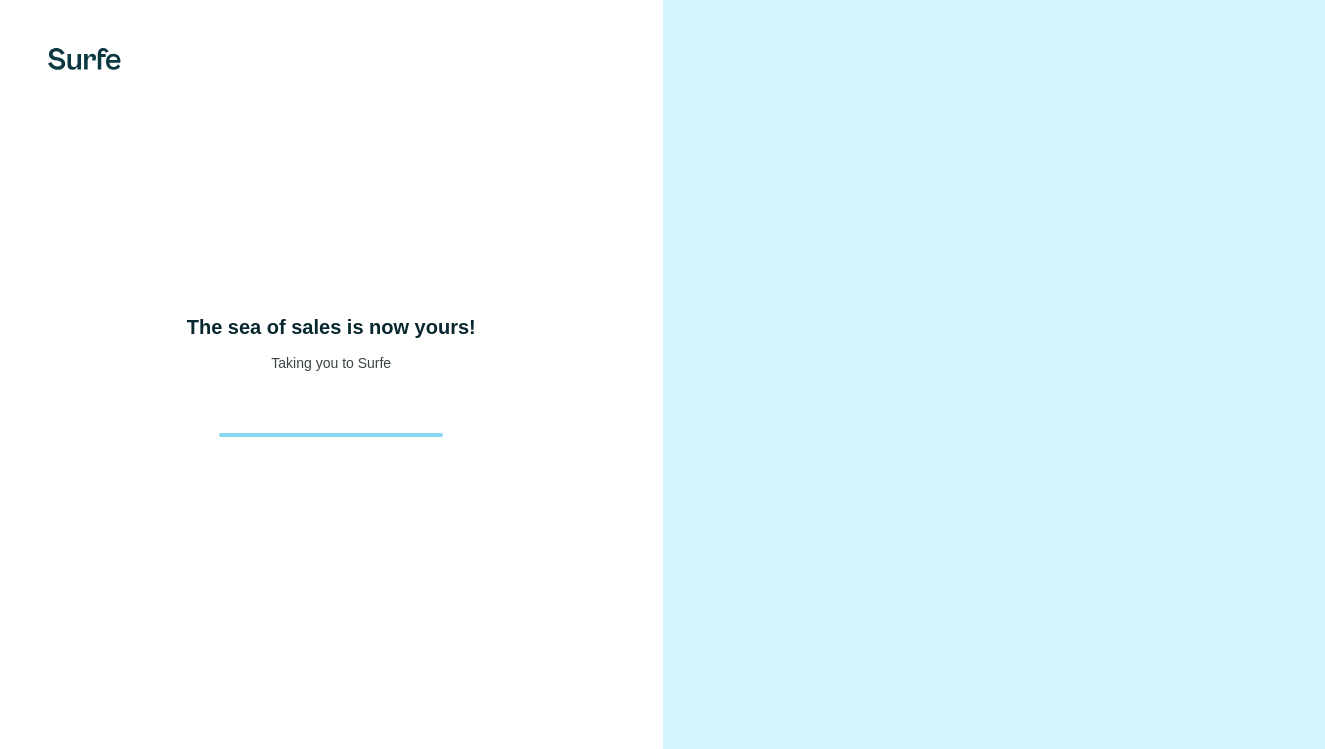 scroll, scrollTop: 0, scrollLeft: 0, axis: both 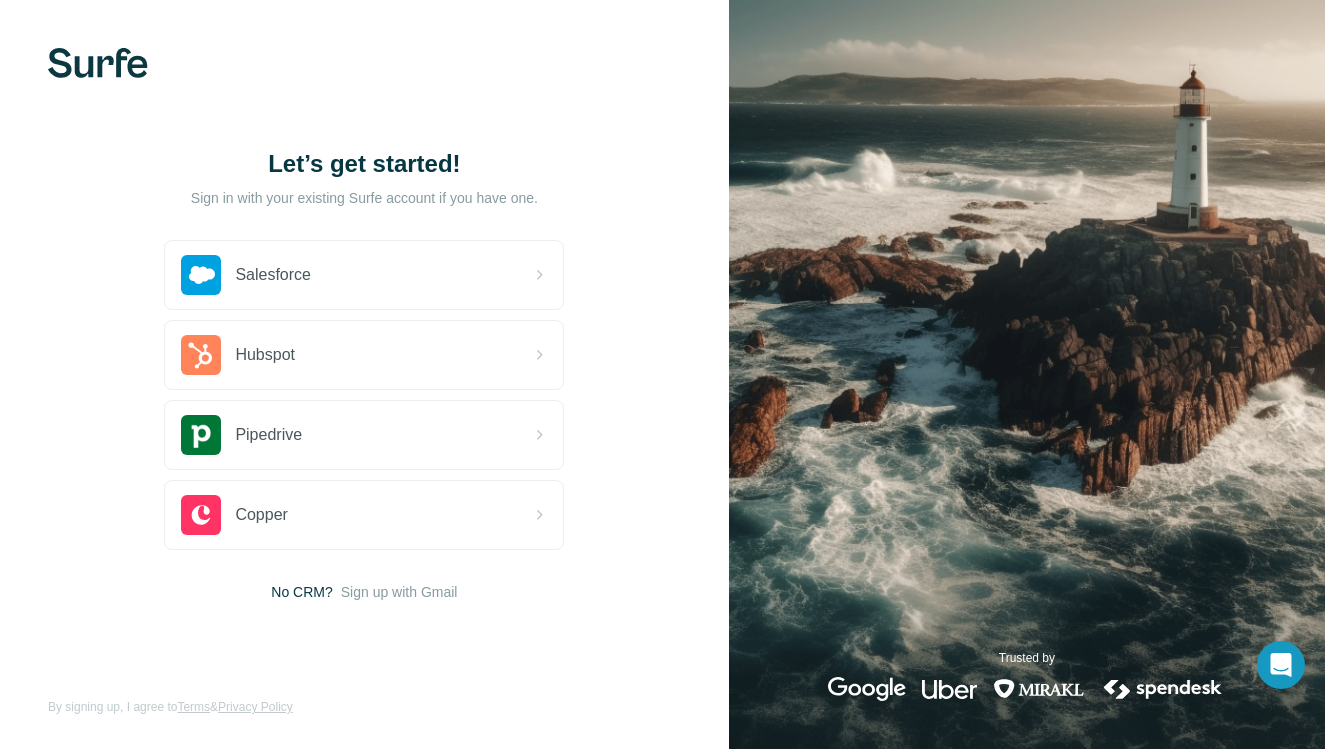 drag, startPoint x: 860, startPoint y: 430, endPoint x: 684, endPoint y: 338, distance: 198.59506 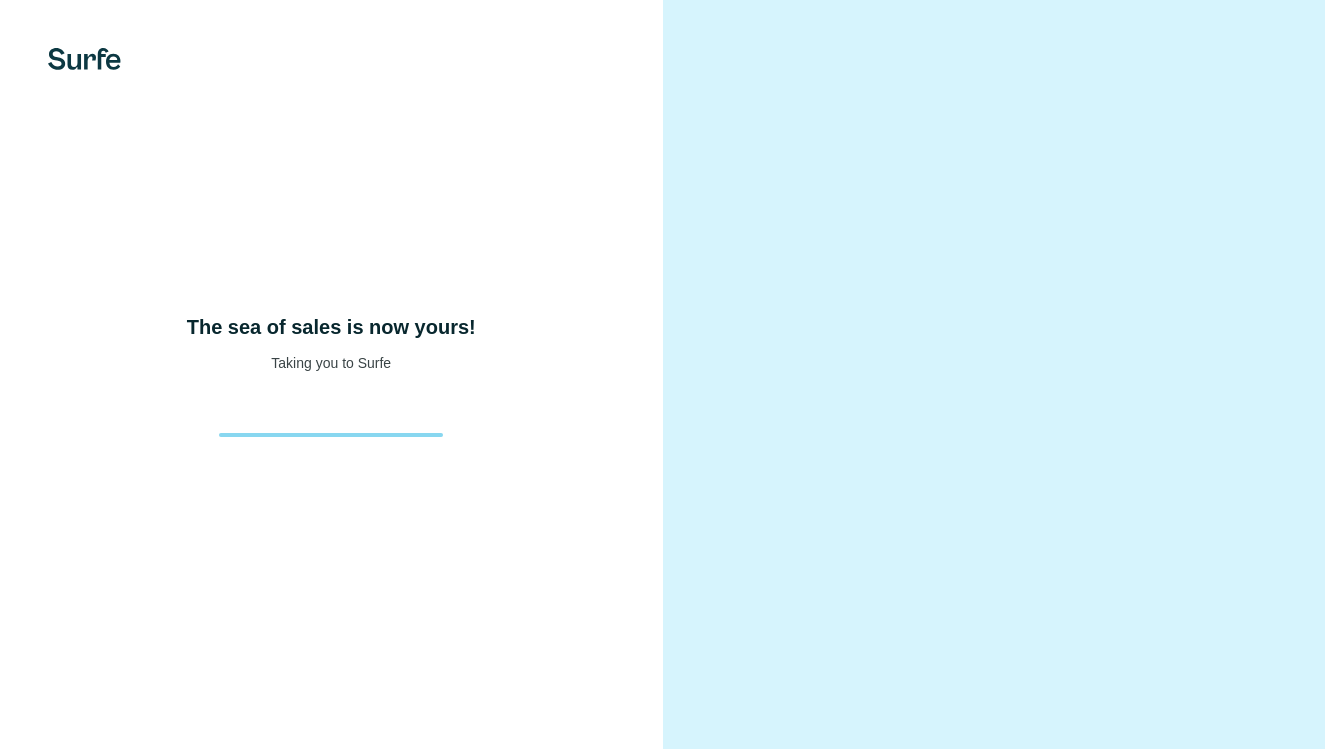 scroll, scrollTop: 0, scrollLeft: 0, axis: both 